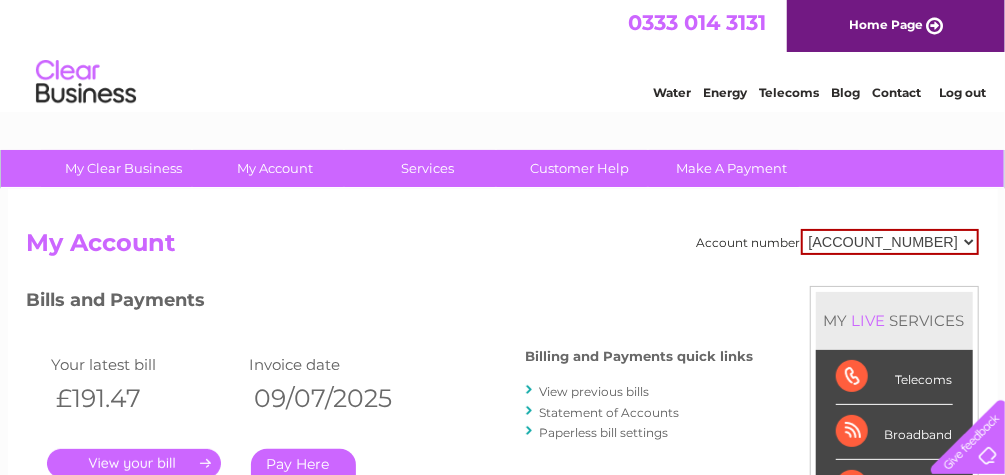 scroll, scrollTop: 0, scrollLeft: 0, axis: both 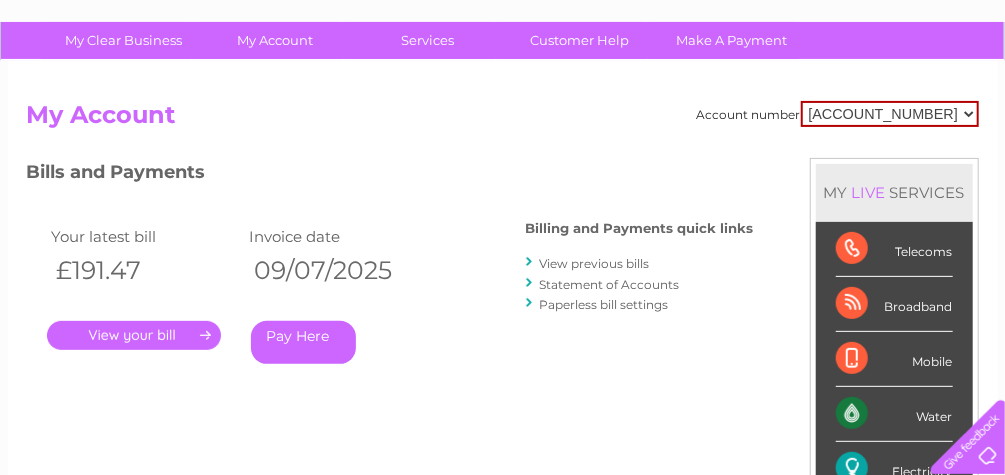 drag, startPoint x: 910, startPoint y: 437, endPoint x: 878, endPoint y: 426, distance: 33.83785 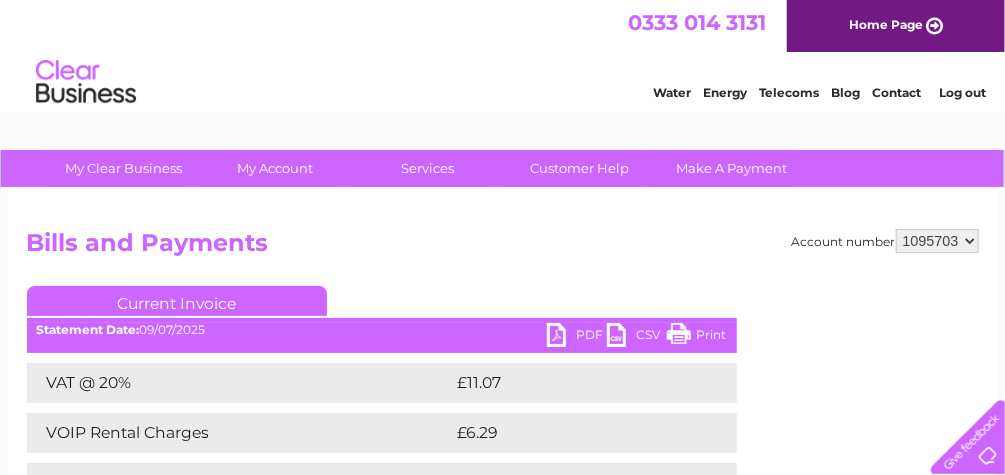scroll, scrollTop: 0, scrollLeft: 0, axis: both 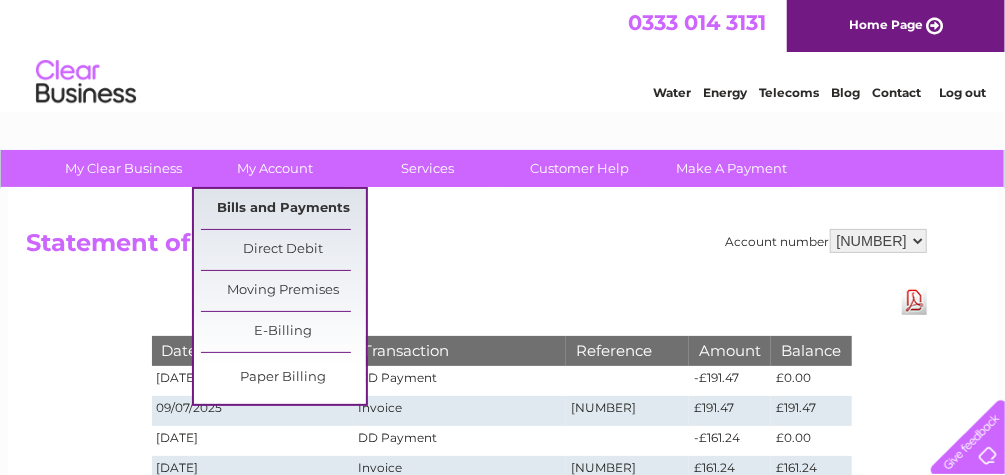 click on "Bills and Payments" at bounding box center (283, 209) 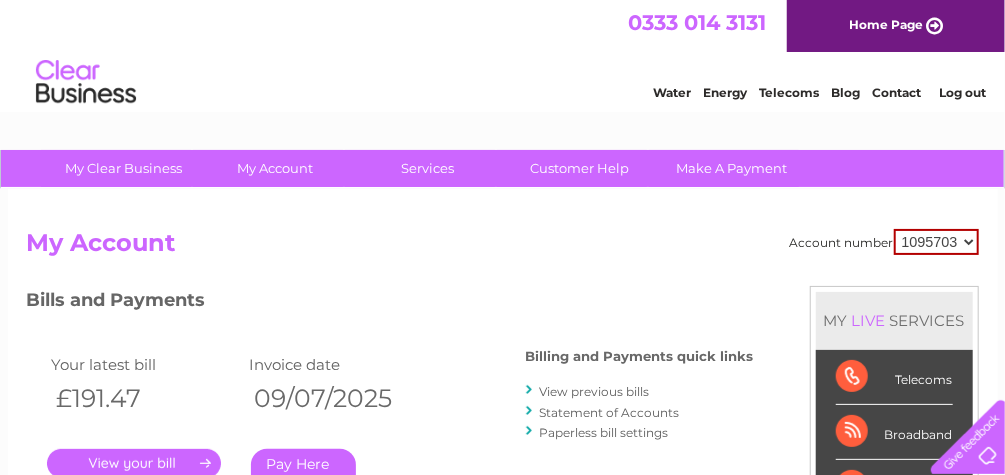 scroll, scrollTop: 0, scrollLeft: 0, axis: both 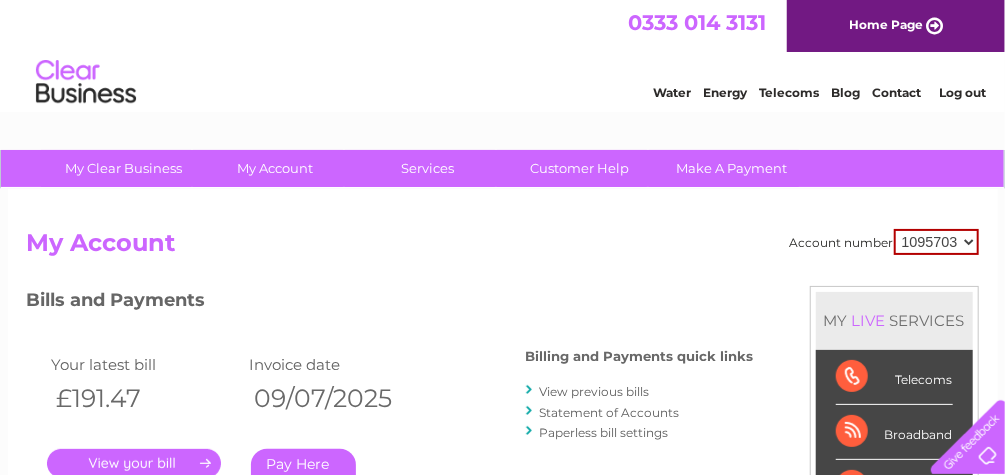 click on "View previous bills" at bounding box center [595, 391] 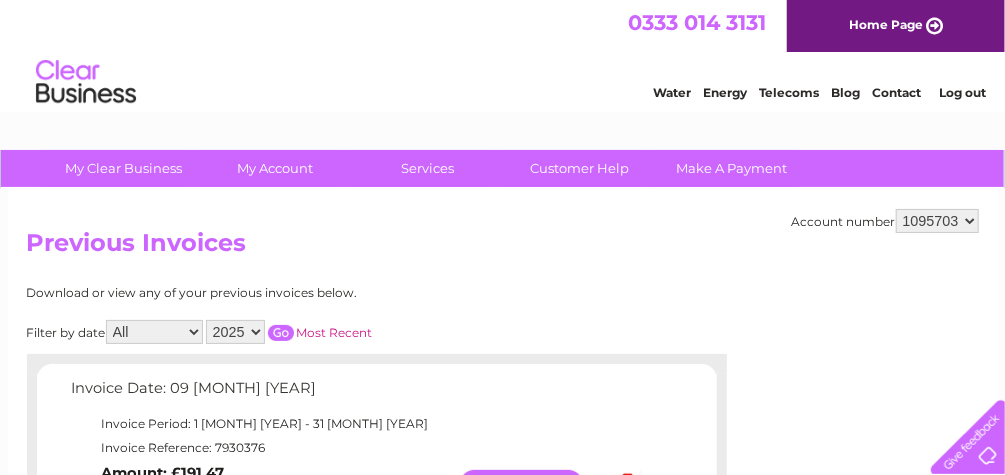 scroll, scrollTop: 0, scrollLeft: 0, axis: both 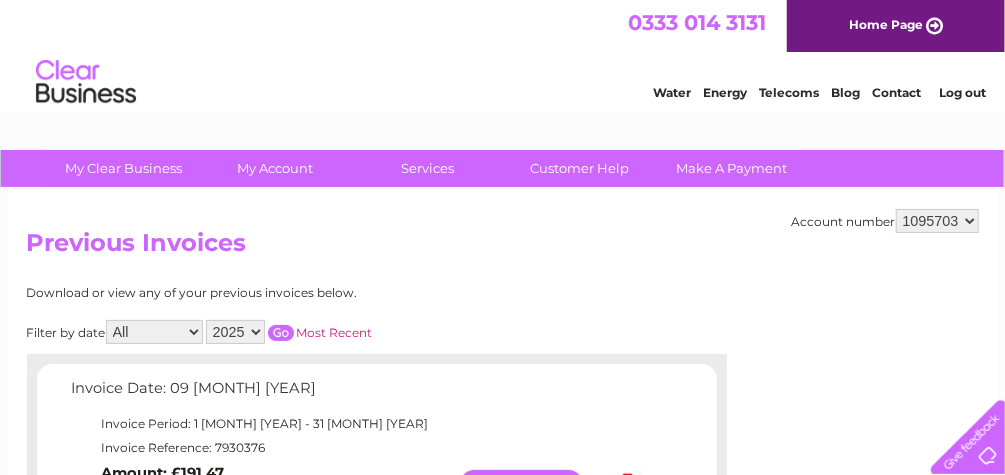 click on "All
January
February
March
April
May
June
July
August
September
October
November
December" at bounding box center [154, 332] 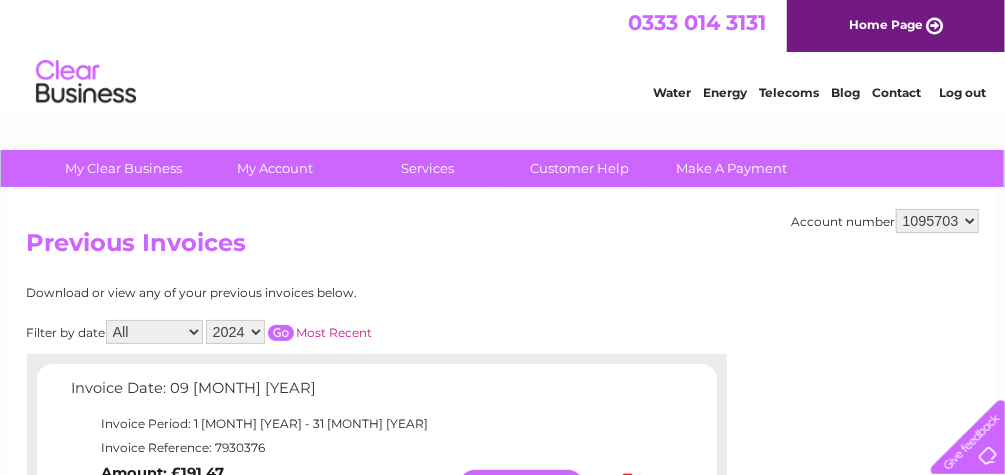 click on "2025
2024
2023
2022" at bounding box center (235, 332) 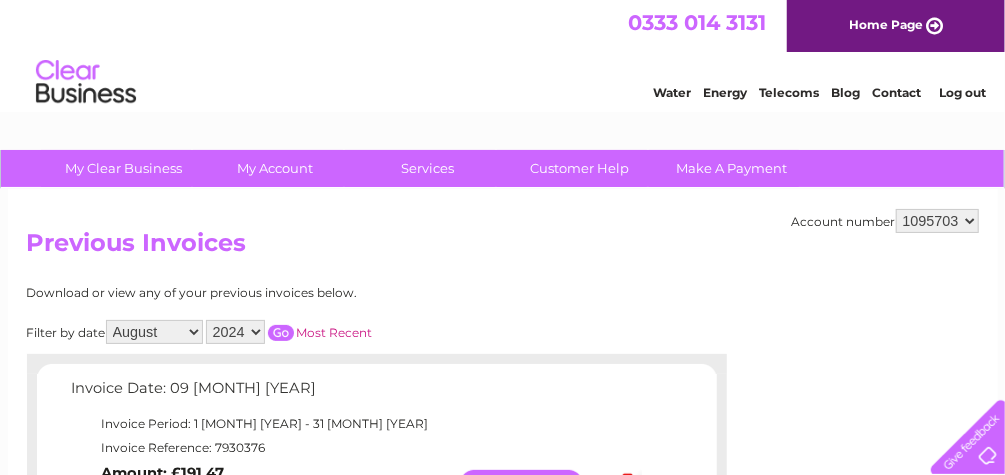 click on "All
January
February
March
April
May
June
July
August
September
October
November
December" at bounding box center [154, 332] 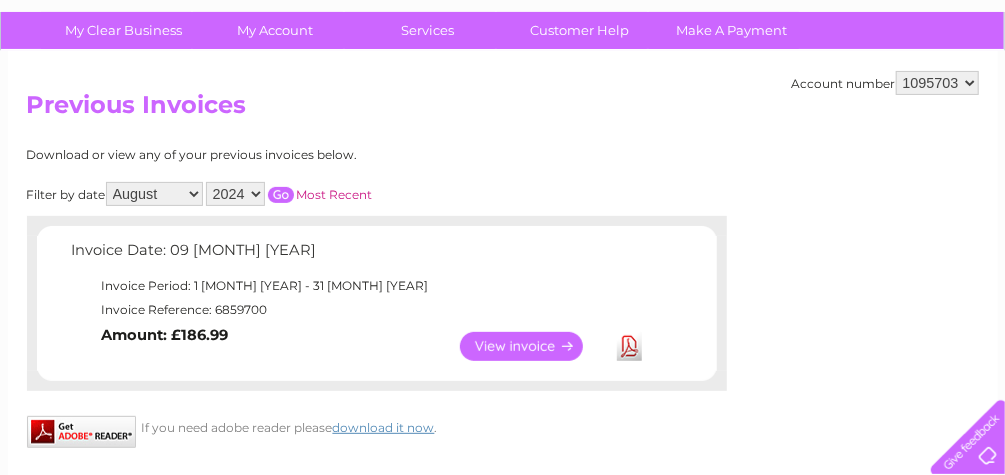 scroll, scrollTop: 170, scrollLeft: 0, axis: vertical 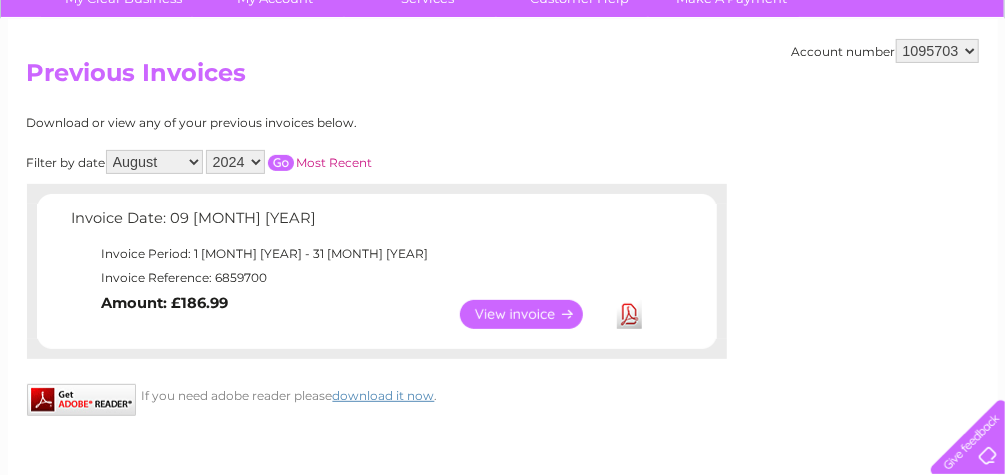 click on "View" at bounding box center [533, 314] 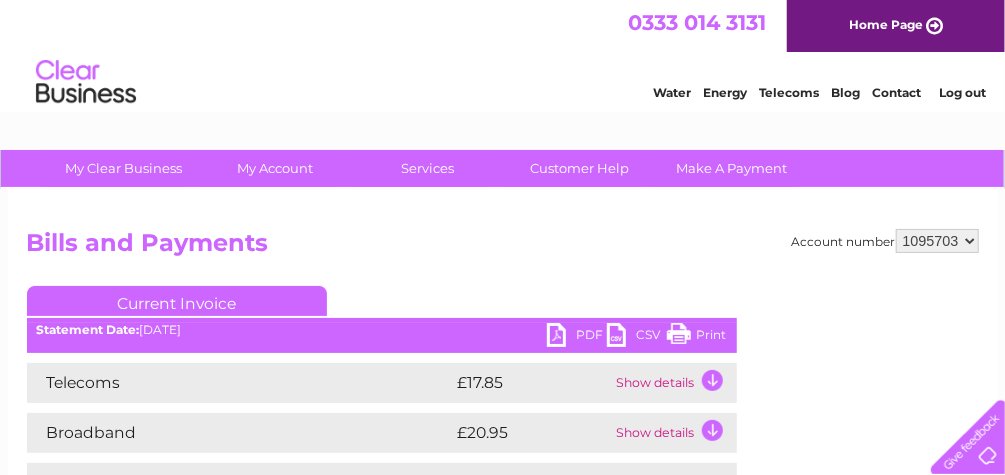 scroll, scrollTop: 0, scrollLeft: 0, axis: both 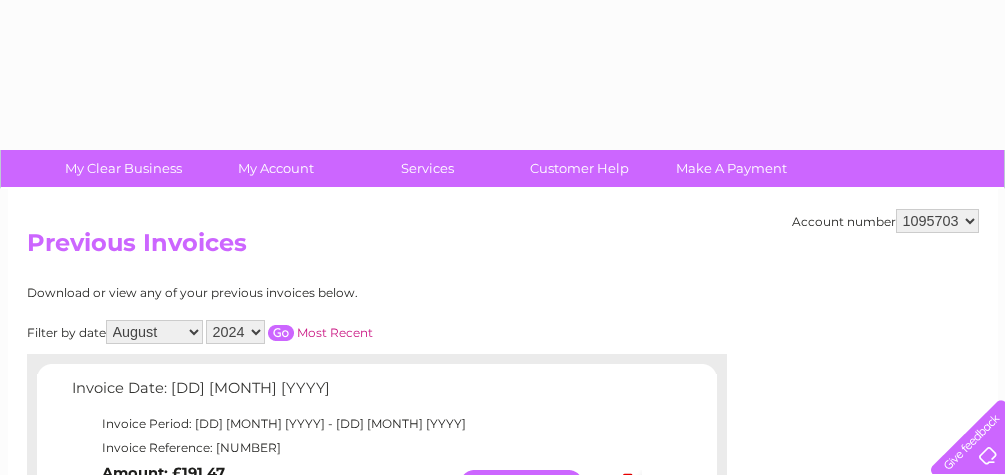 select on "8" 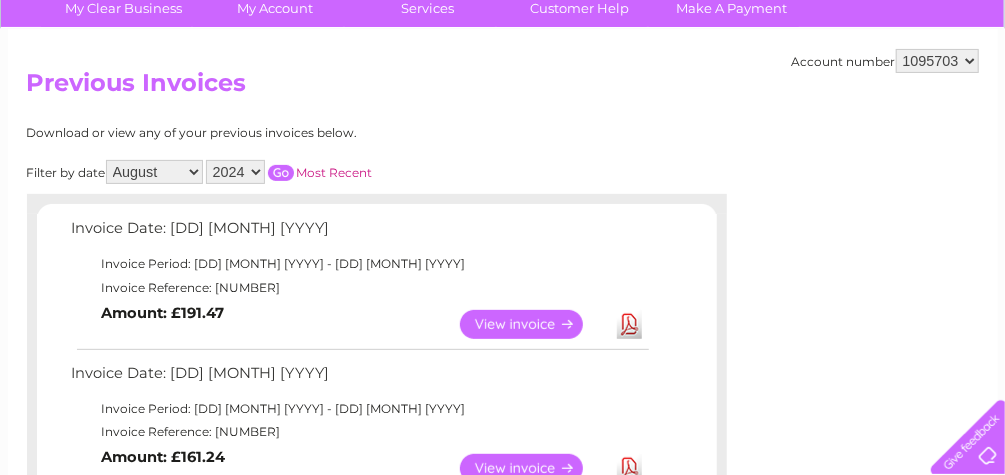 scroll, scrollTop: 0, scrollLeft: 0, axis: both 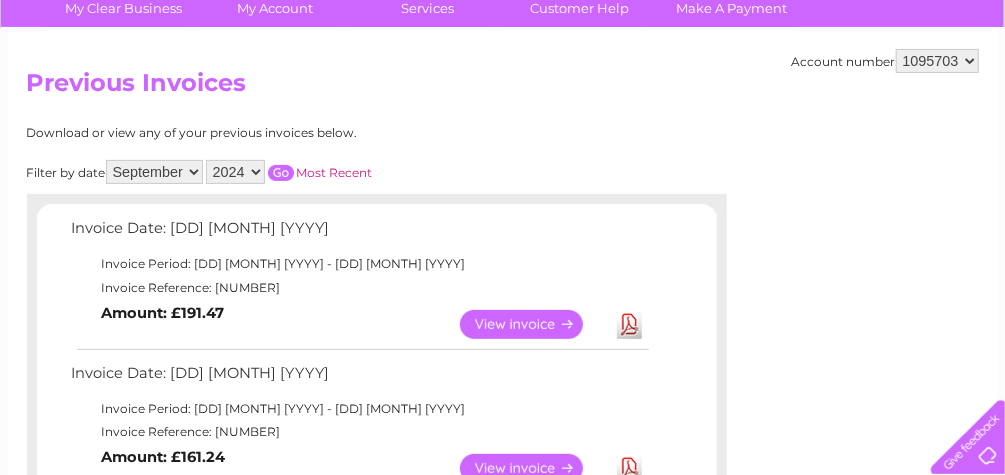 click at bounding box center (281, 173) 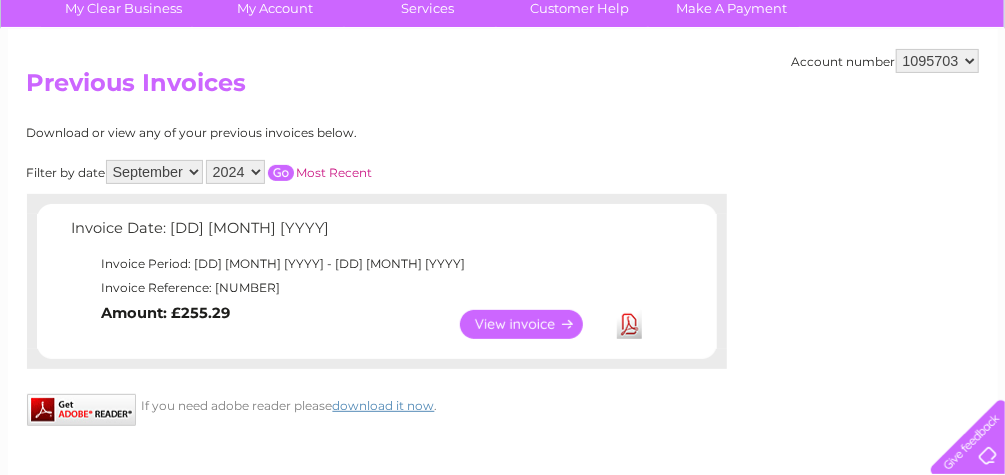 click on "View" at bounding box center (533, 324) 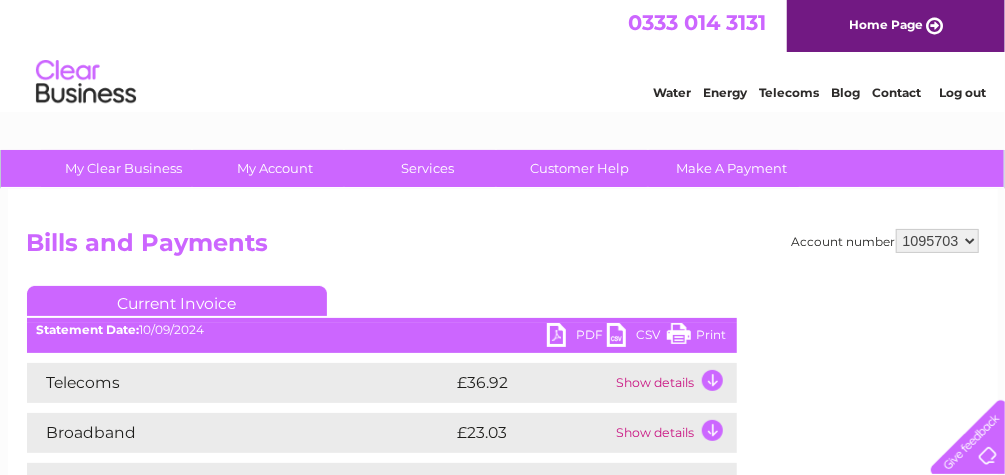 scroll, scrollTop: 0, scrollLeft: 0, axis: both 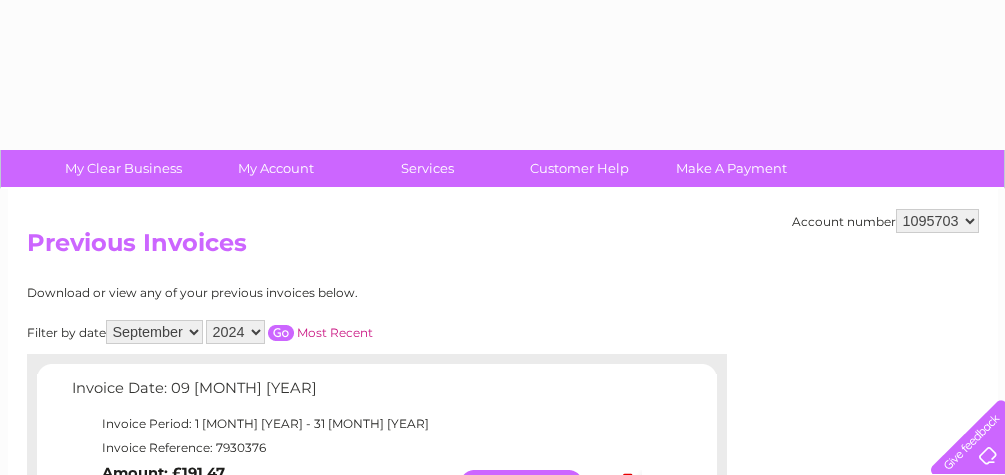 select on "9" 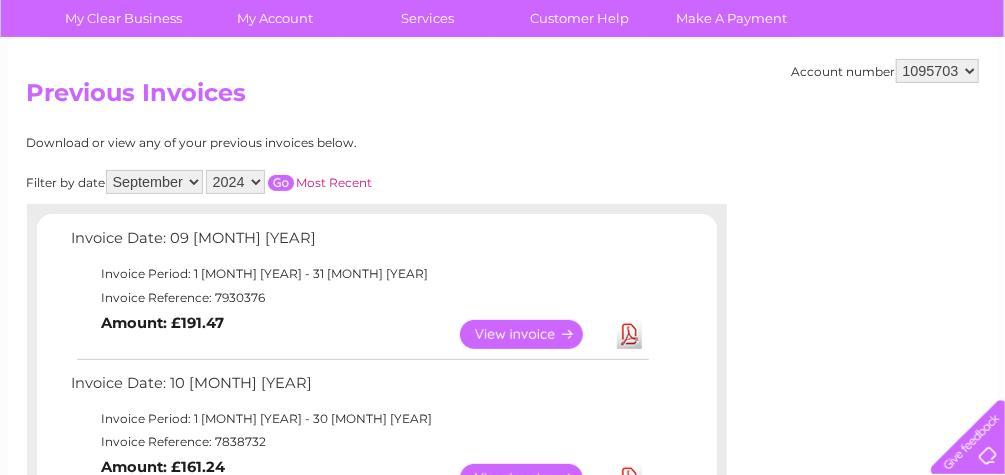 scroll, scrollTop: 0, scrollLeft: 0, axis: both 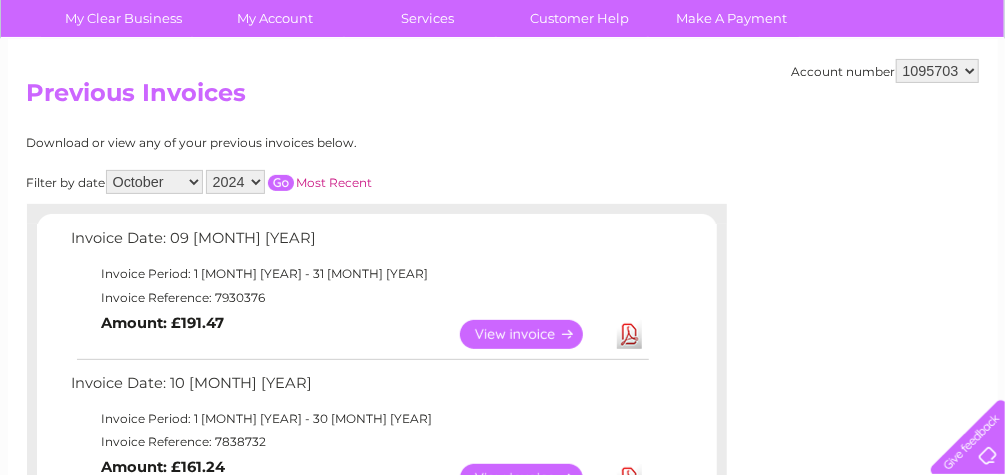 click on "All
January
February
March
April
May
June
July
August
September
October
November
December" at bounding box center [154, 182] 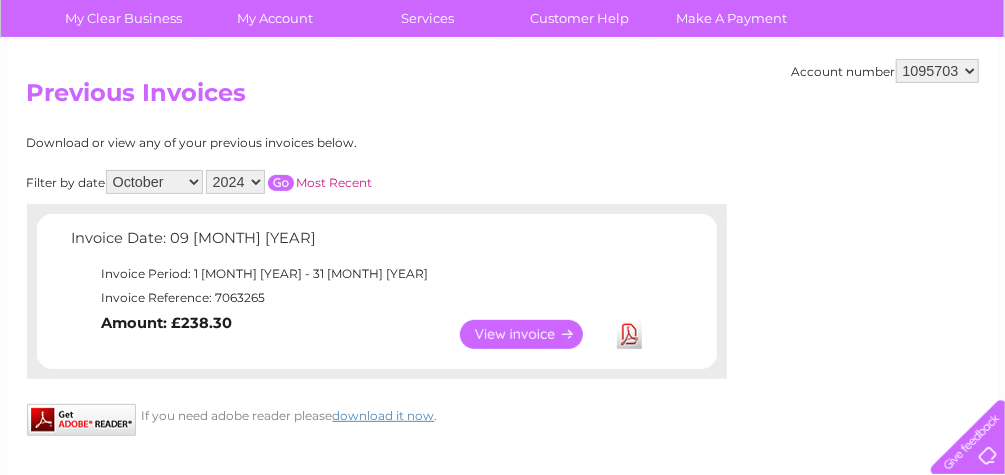 click on "View" at bounding box center (533, 334) 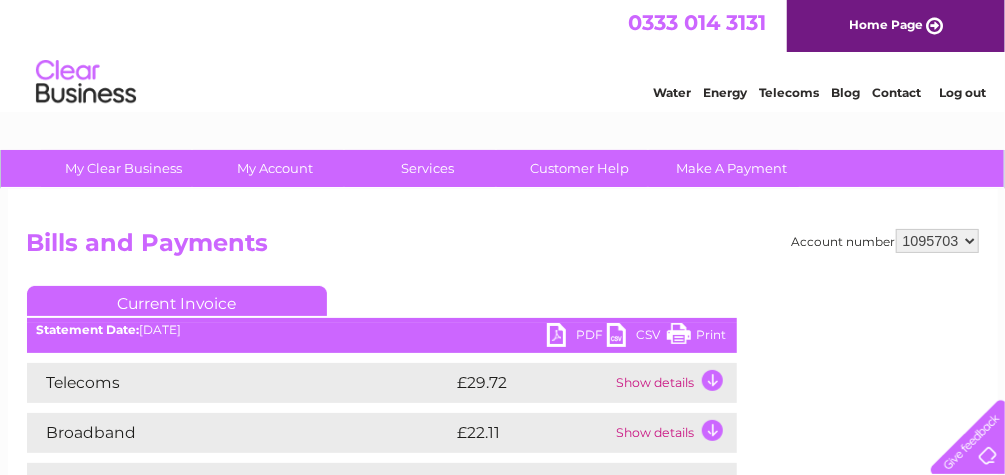 scroll, scrollTop: 0, scrollLeft: 0, axis: both 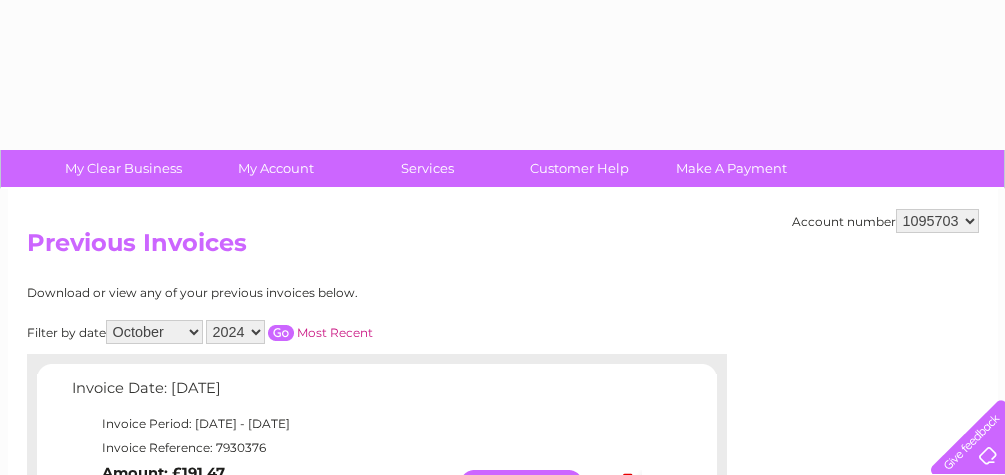 select on "10" 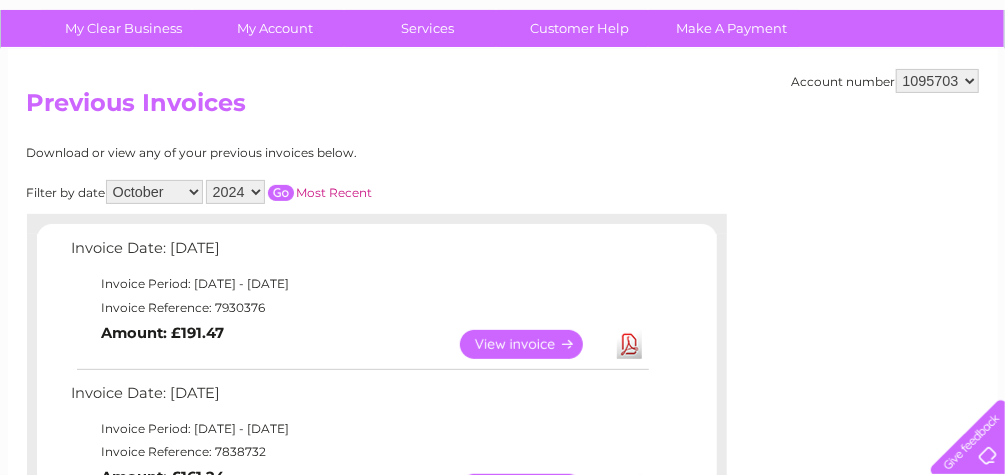 scroll, scrollTop: 0, scrollLeft: 0, axis: both 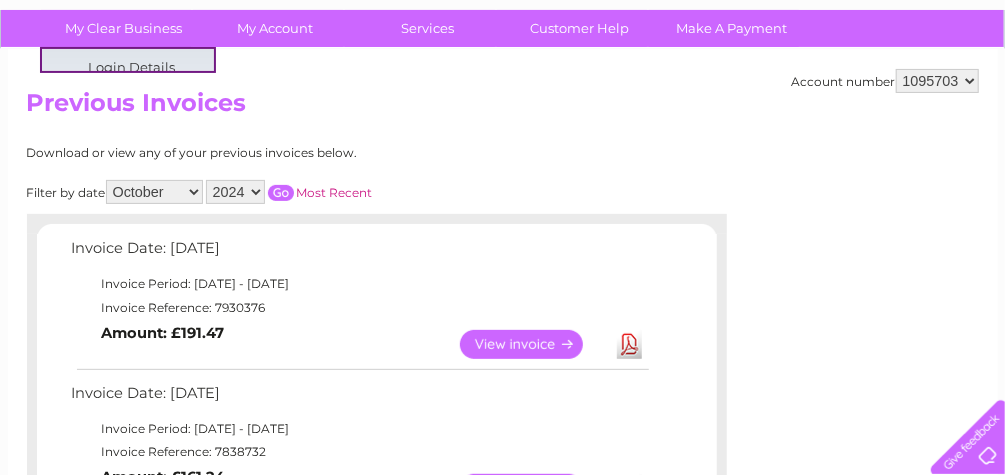 click on "All
January
February
March
April
May
June
July
August
September
October
November
December" at bounding box center (154, 192) 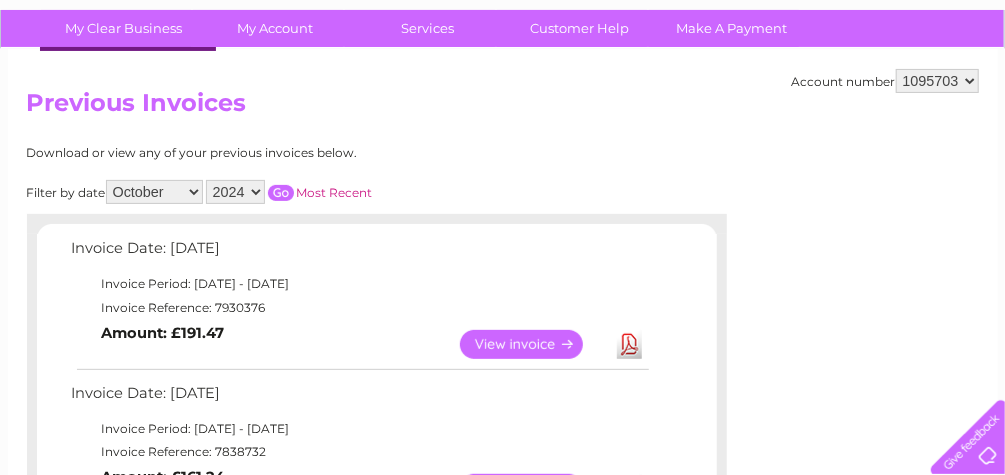 click on "All
January
February
March
April
May
June
July
August
September
October
November
December" at bounding box center [154, 192] 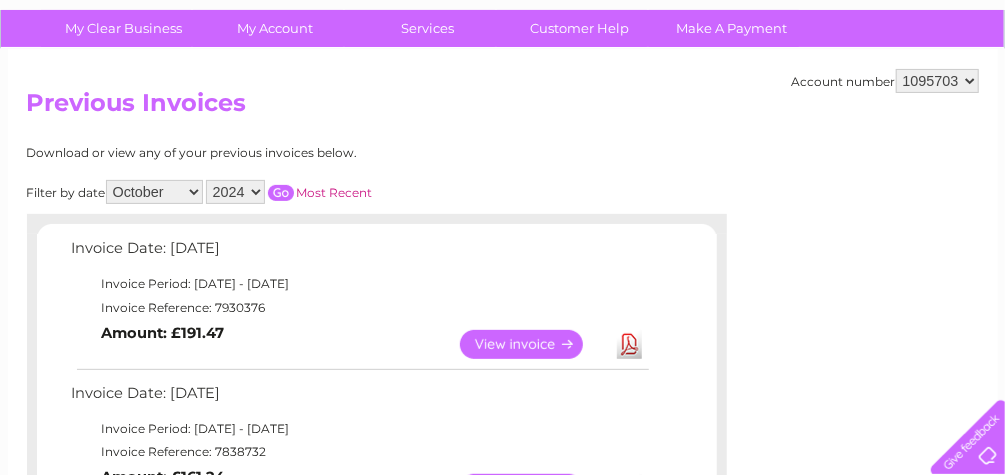 click on "All
January
February
March
April
May
June
July
August
September
October
November
December" at bounding box center (154, 192) 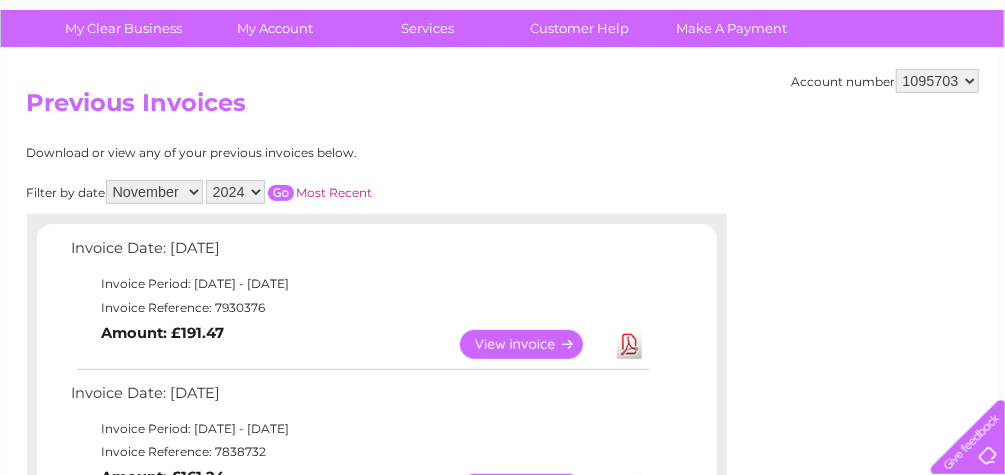click on "All
January
February
March
April
May
June
July
August
September
October
November
December" at bounding box center [154, 192] 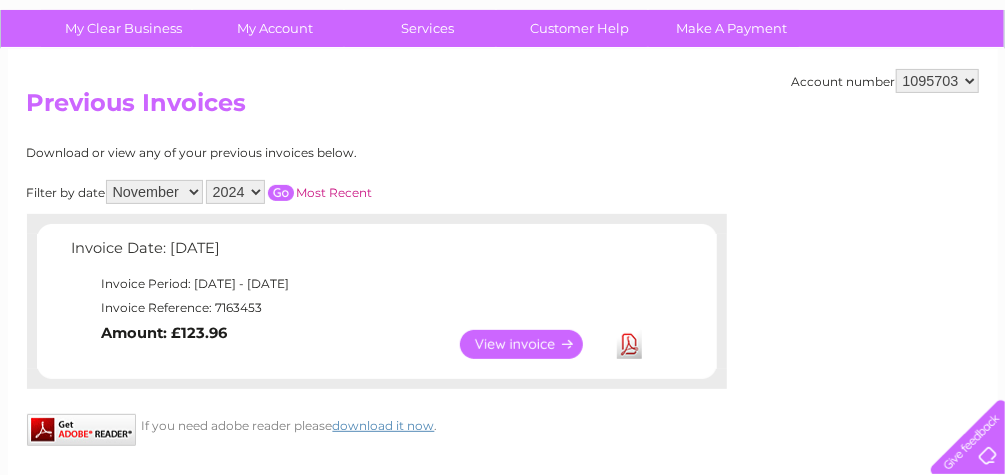 click on "View" at bounding box center [533, 344] 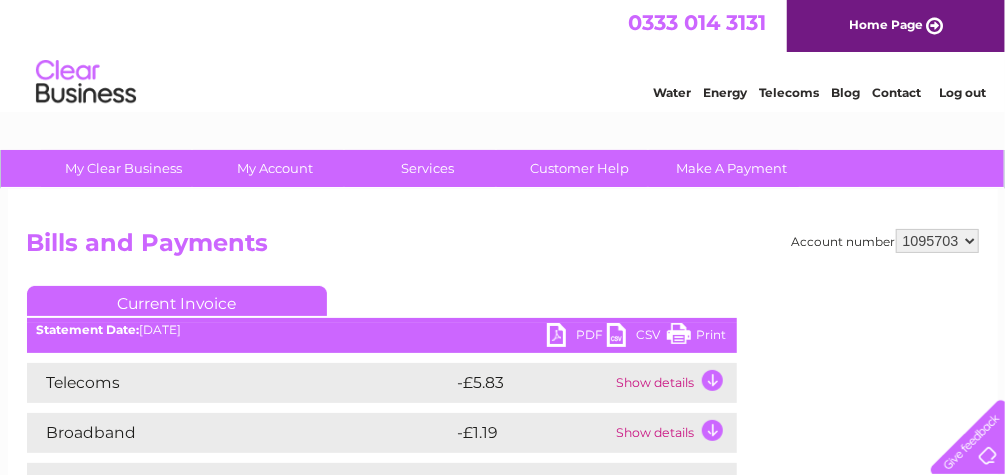 scroll, scrollTop: 0, scrollLeft: 0, axis: both 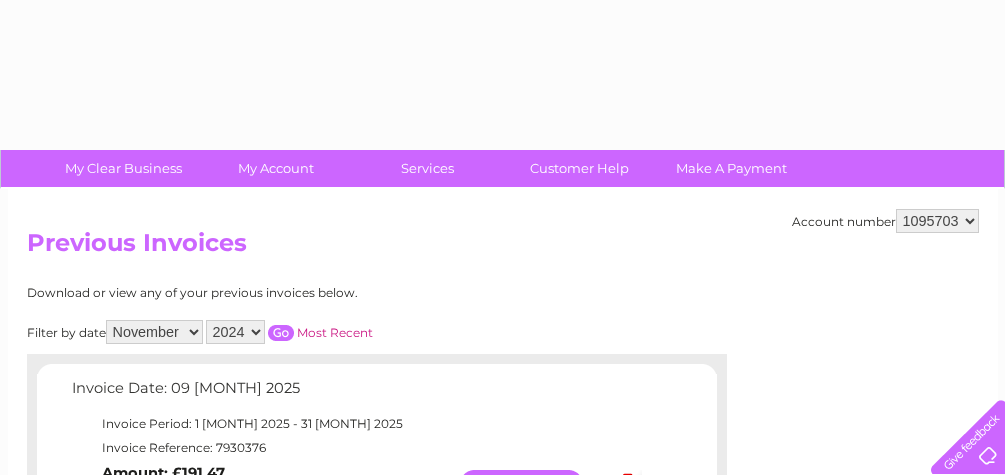 select on "11" 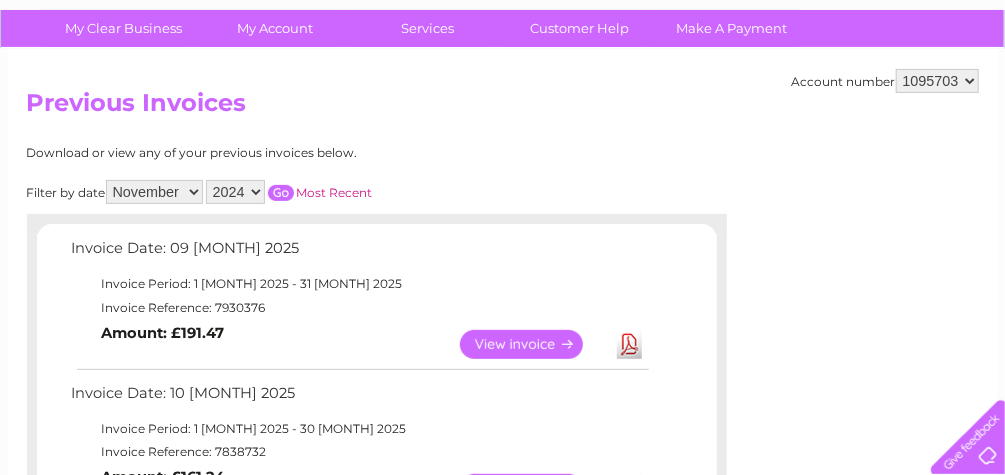 scroll, scrollTop: 0, scrollLeft: 0, axis: both 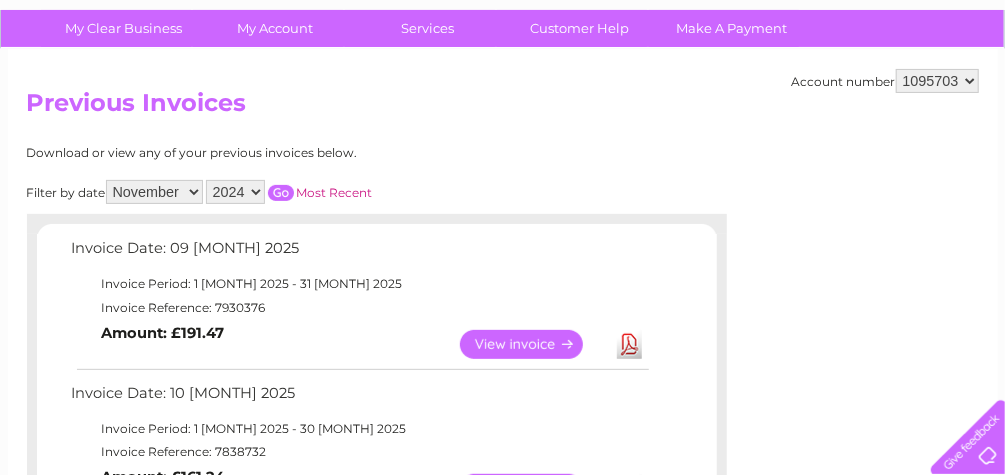 click on "All
January
February
March
April
May
June
July
August
September
October
November
December" at bounding box center (154, 192) 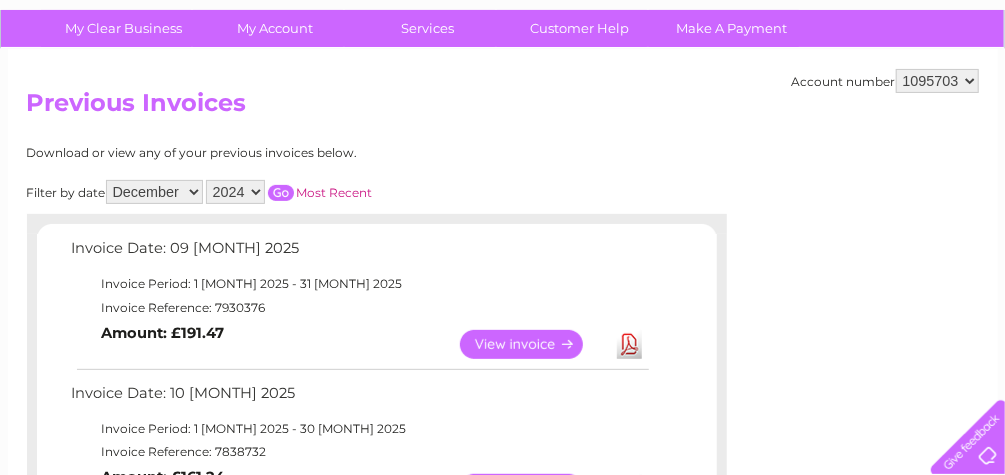 click on "All
January
February
March
April
May
June
July
August
September
October
November
December" at bounding box center (154, 192) 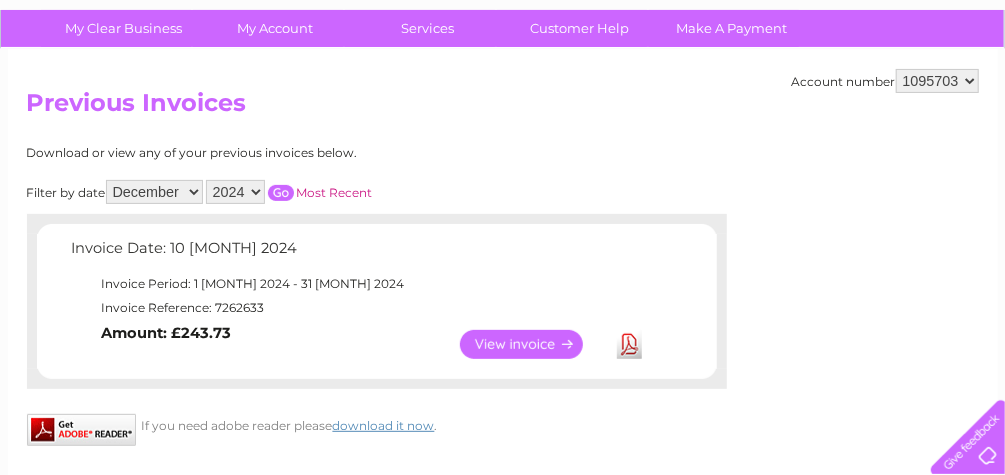click on "View" at bounding box center (533, 344) 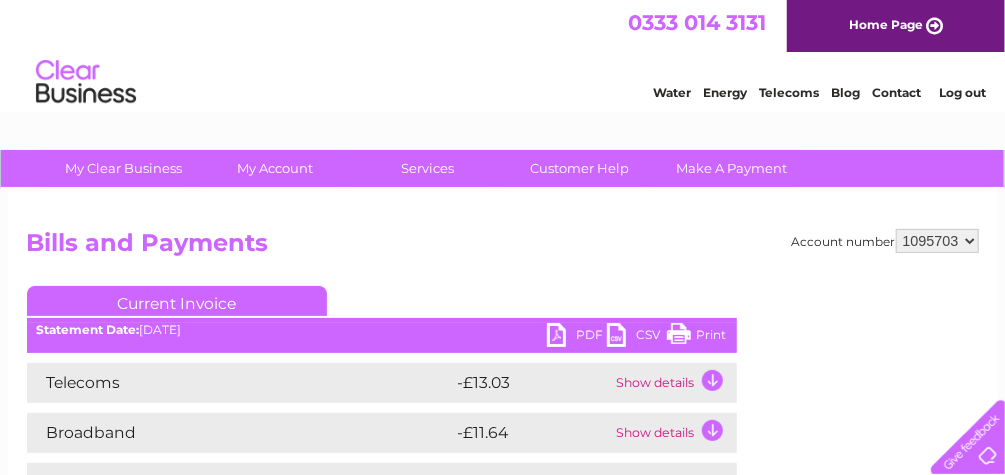 scroll, scrollTop: 0, scrollLeft: 0, axis: both 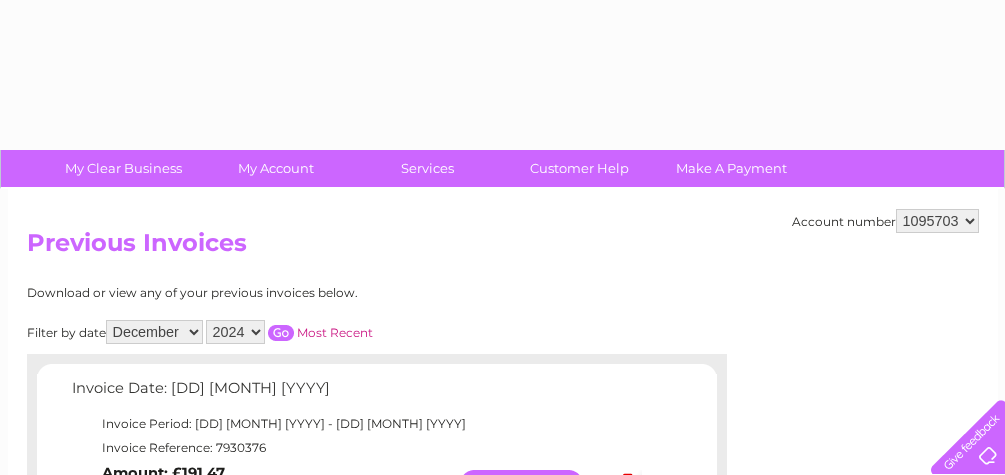 select on "12" 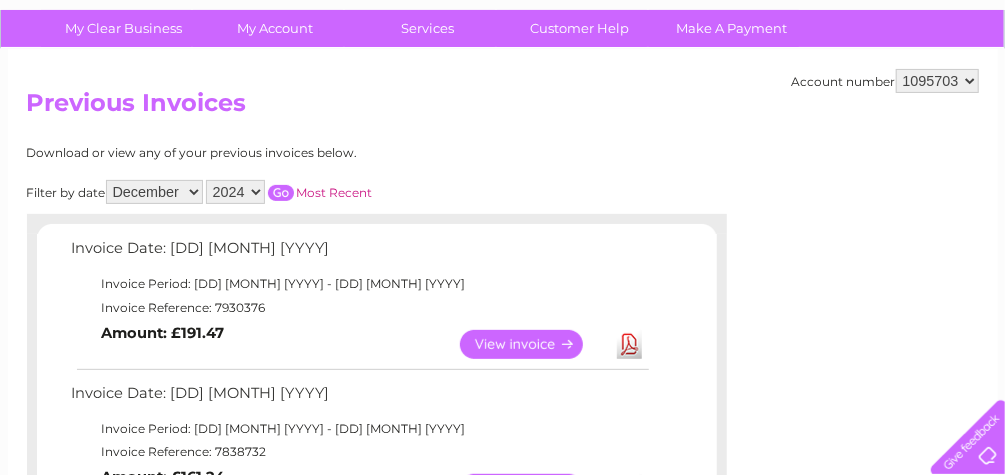 scroll, scrollTop: 0, scrollLeft: 0, axis: both 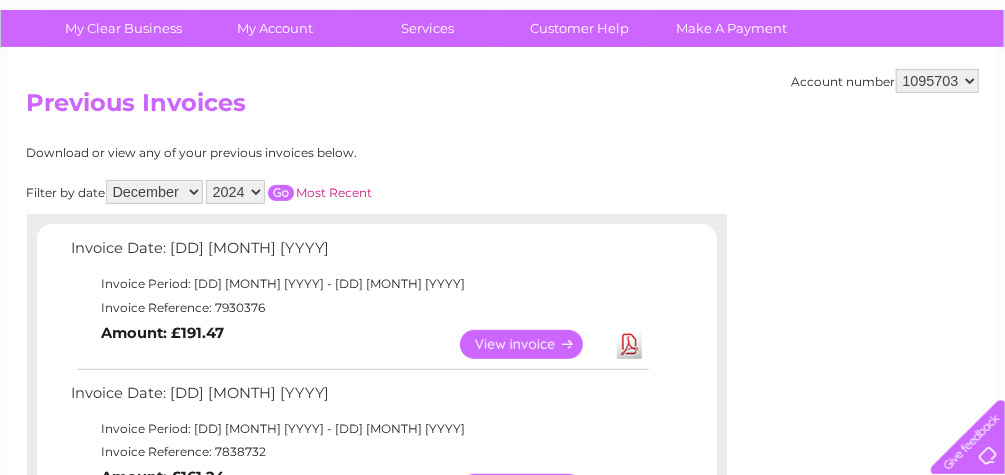 click on "2025
2024
2023
2022" at bounding box center (235, 192) 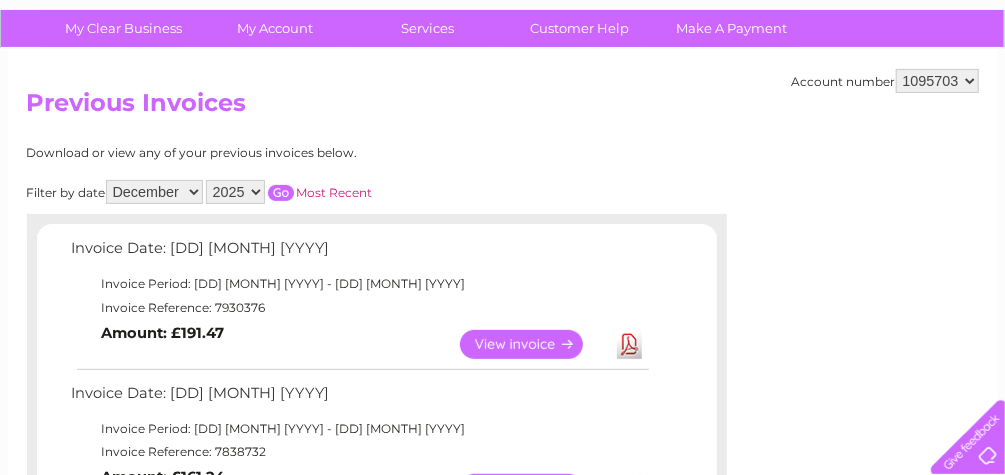 click on "2025
2024
2023
2022" at bounding box center [235, 192] 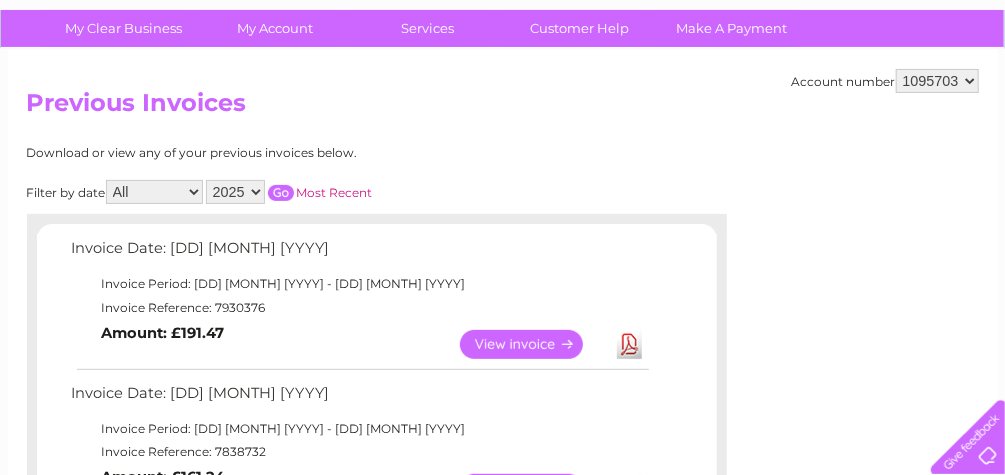 click at bounding box center [377, 224] 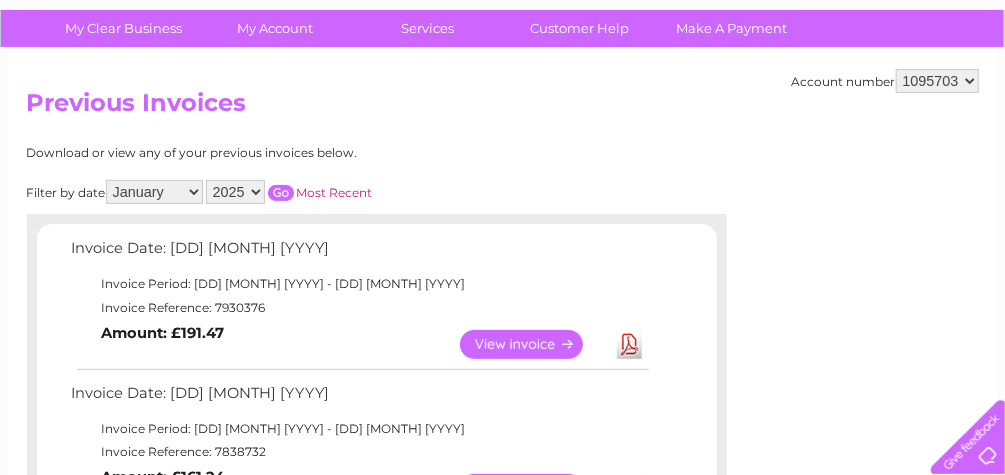 click at bounding box center [281, 193] 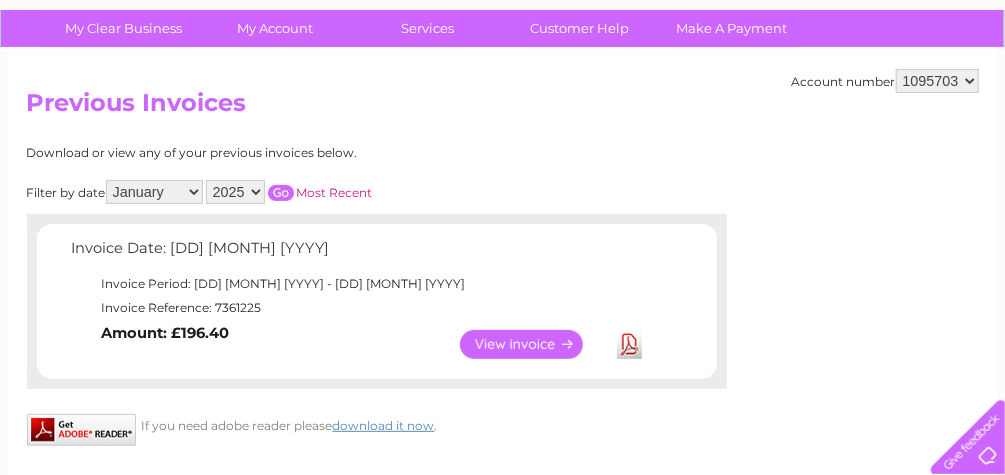 click on "View" at bounding box center (533, 344) 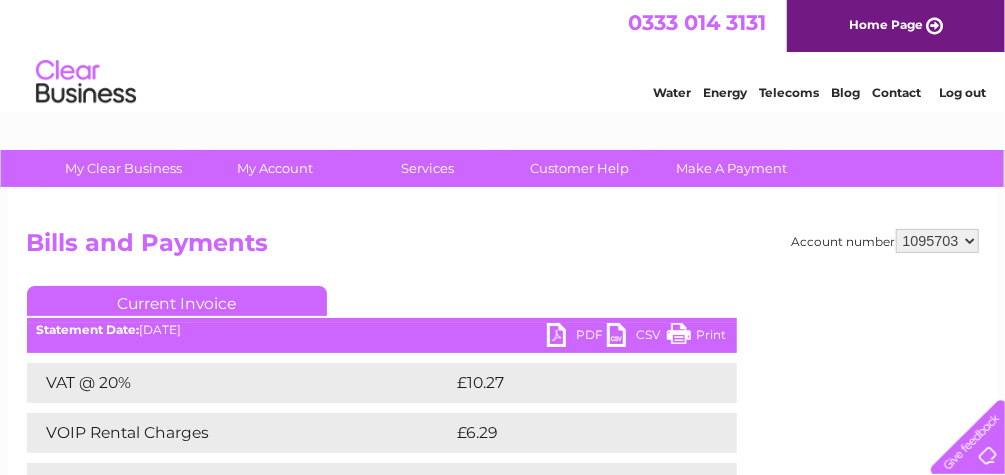 scroll, scrollTop: 0, scrollLeft: 0, axis: both 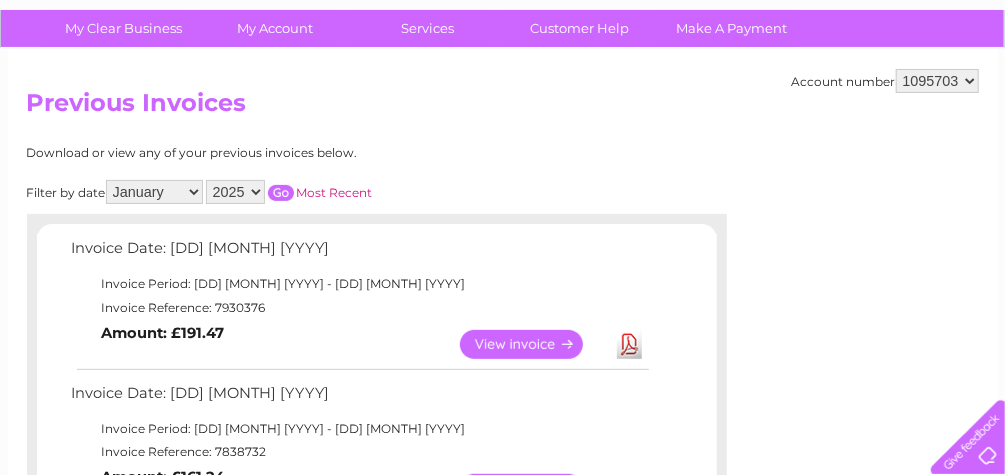 click on "All
January
February
March
April
May
June
July
August
September
October
November
December" at bounding box center (154, 192) 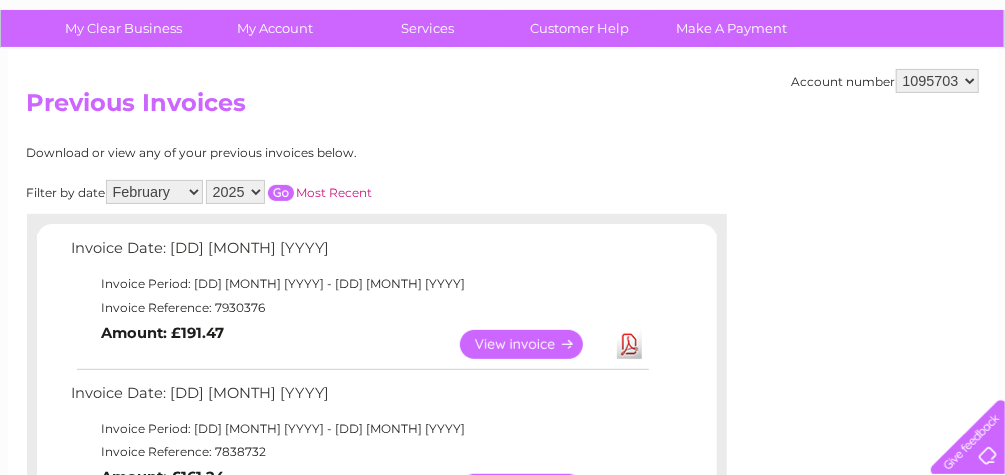 click at bounding box center (281, 193) 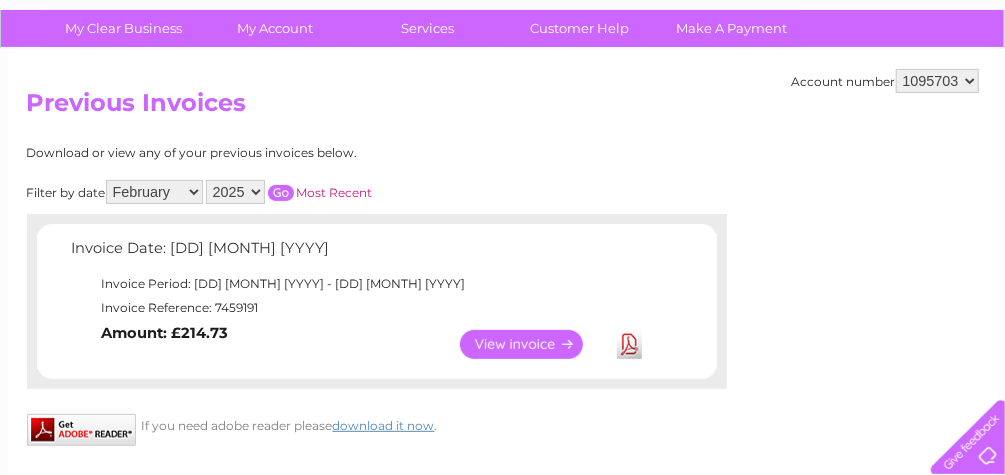 click on "View" at bounding box center [533, 344] 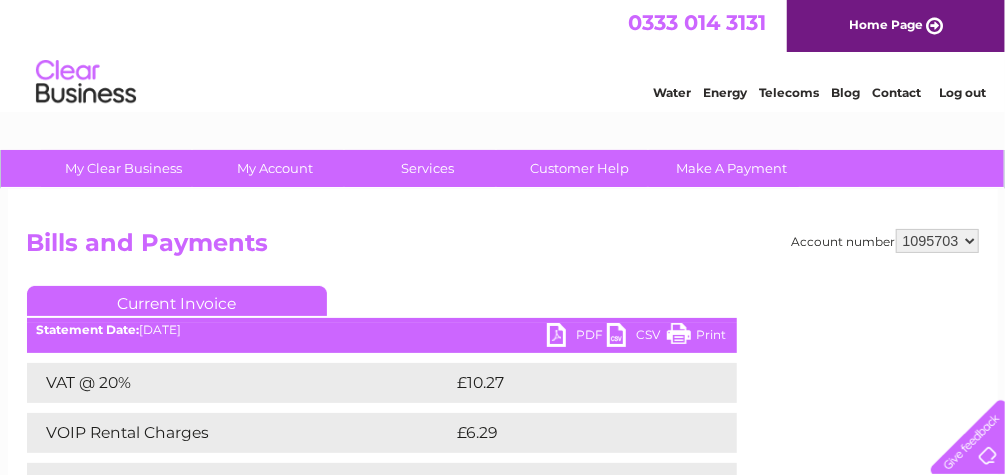 scroll, scrollTop: 0, scrollLeft: 0, axis: both 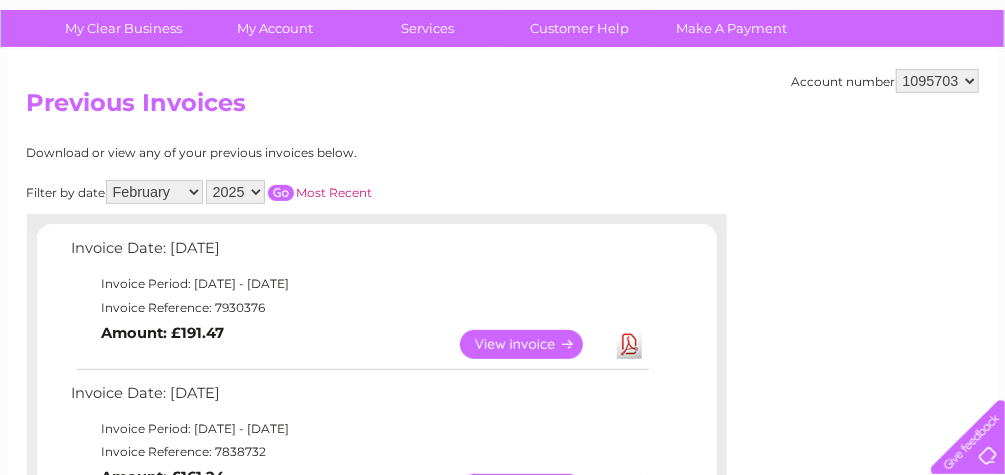 click on "All
January
February
March
April
May
June
July
August
September
October
November
December" at bounding box center [154, 192] 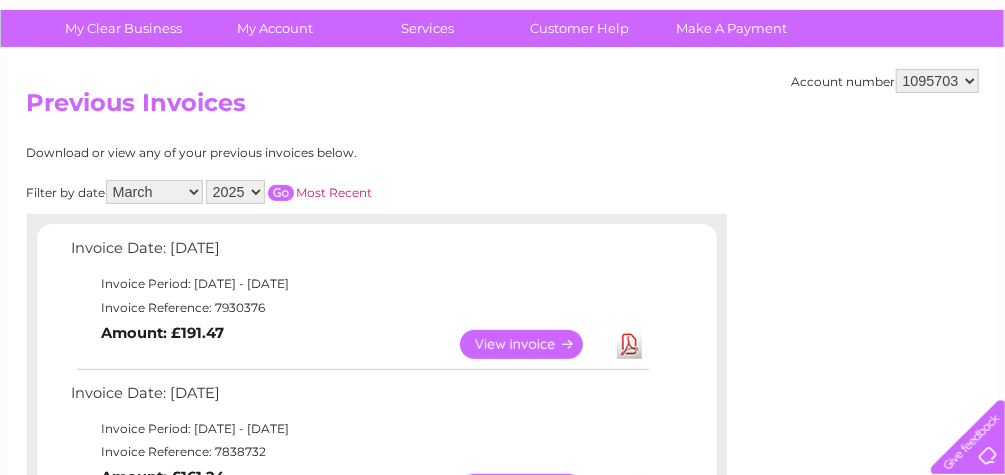 click at bounding box center (281, 193) 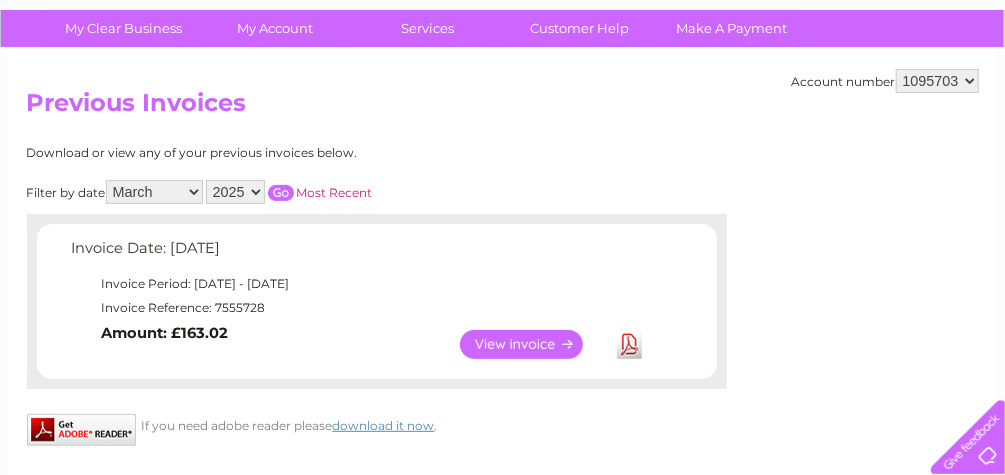 click on "View" at bounding box center [533, 344] 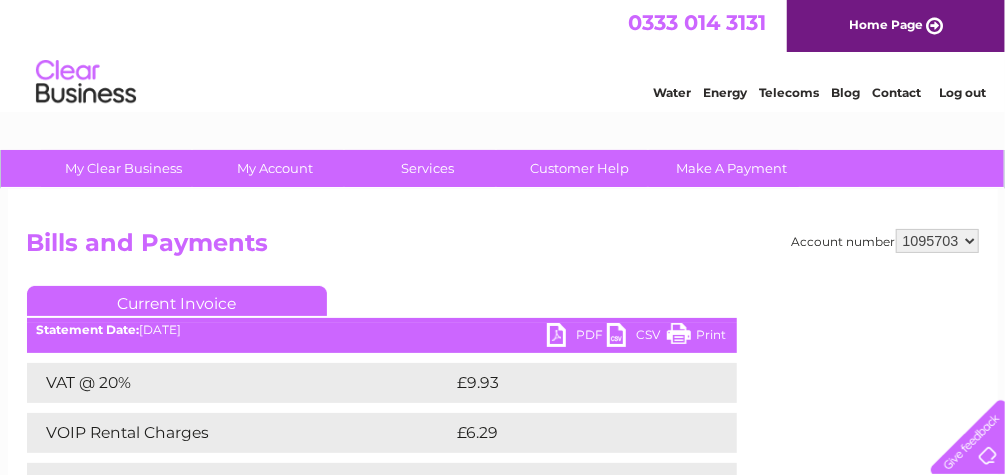 scroll, scrollTop: 0, scrollLeft: 0, axis: both 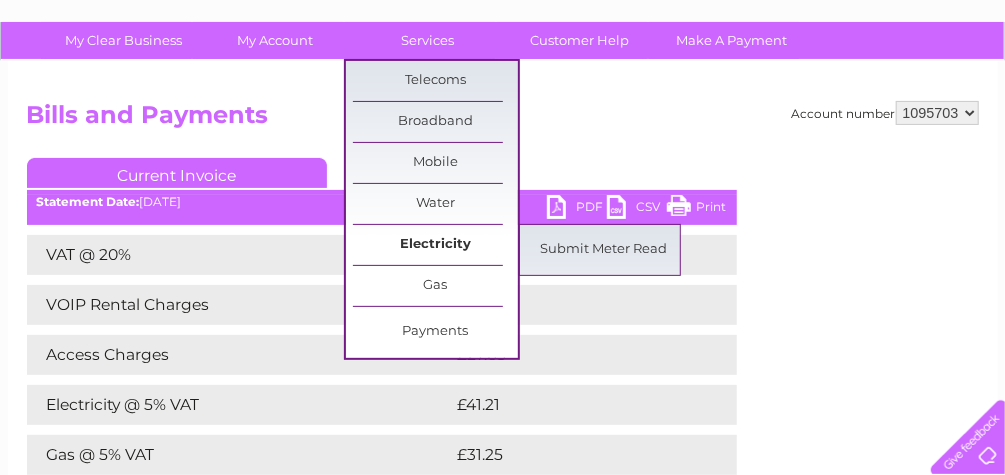 click on "Electricity" at bounding box center (435, 245) 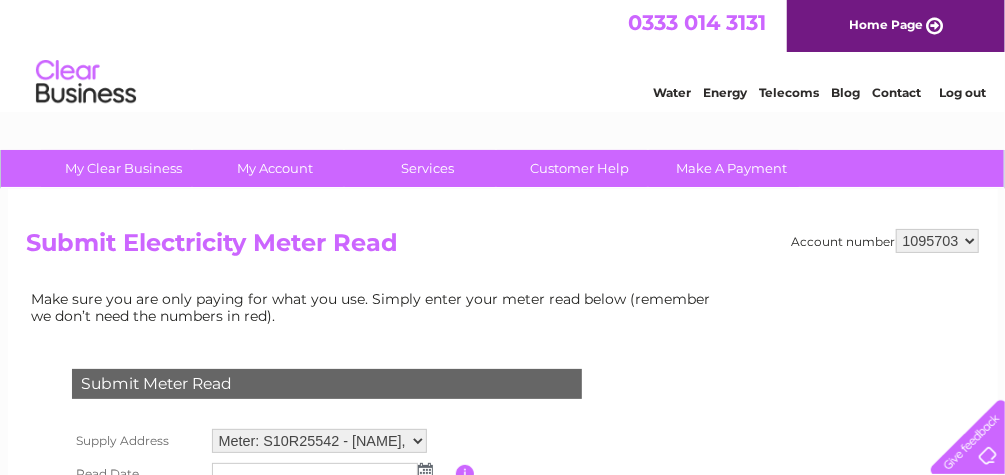 scroll, scrollTop: 0, scrollLeft: 0, axis: both 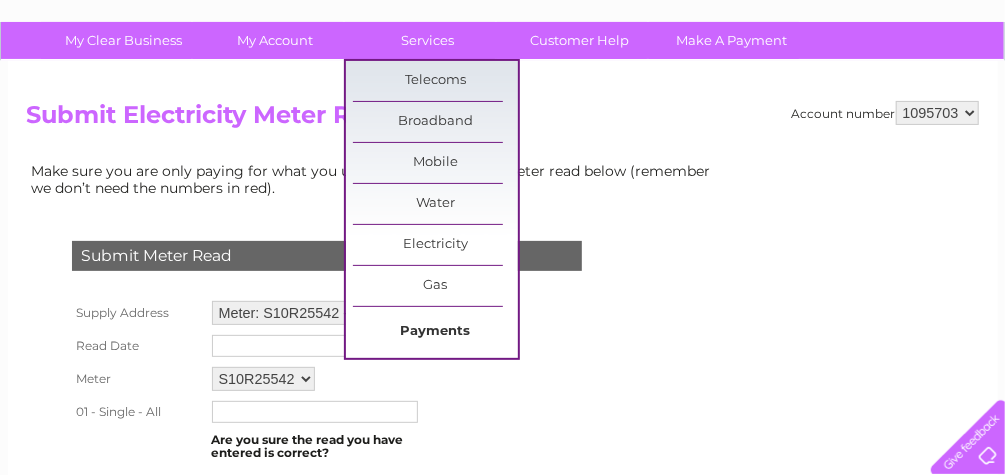 click on "Payments" at bounding box center [435, 332] 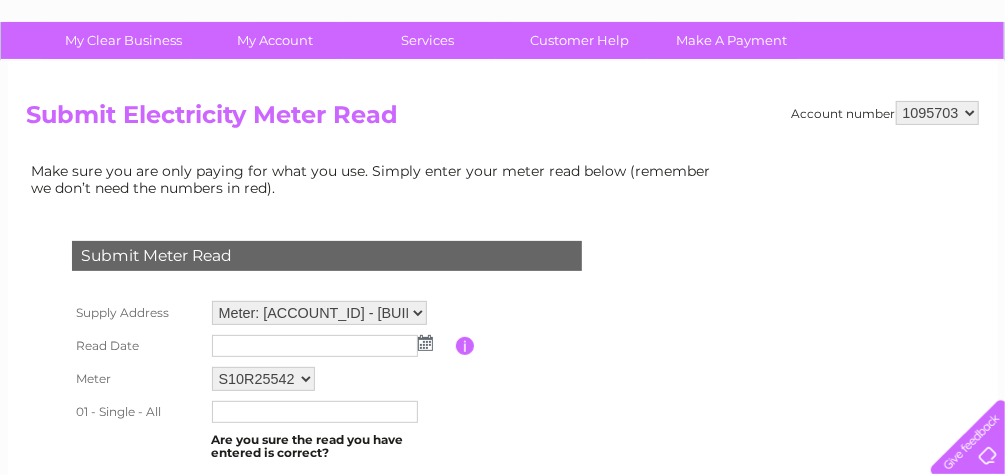 scroll, scrollTop: 0, scrollLeft: 0, axis: both 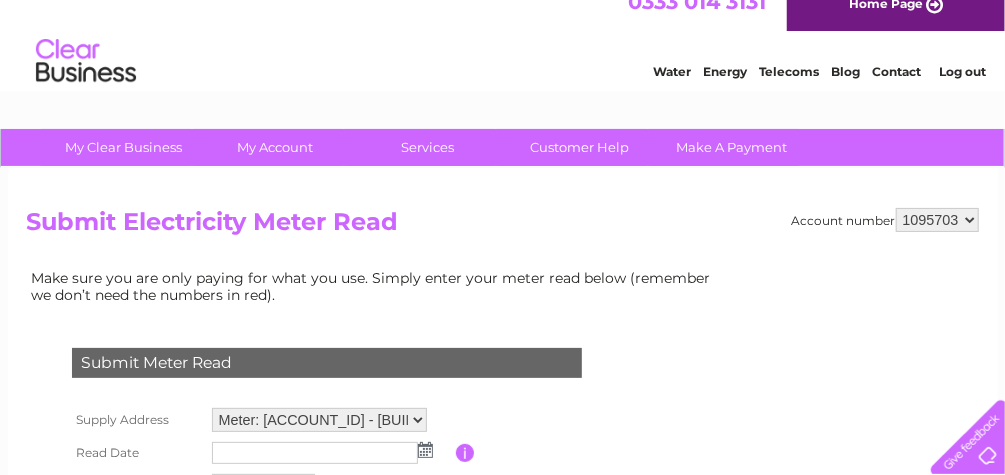 drag, startPoint x: 1011, startPoint y: 291, endPoint x: 981, endPoint y: 82, distance: 211.14214 